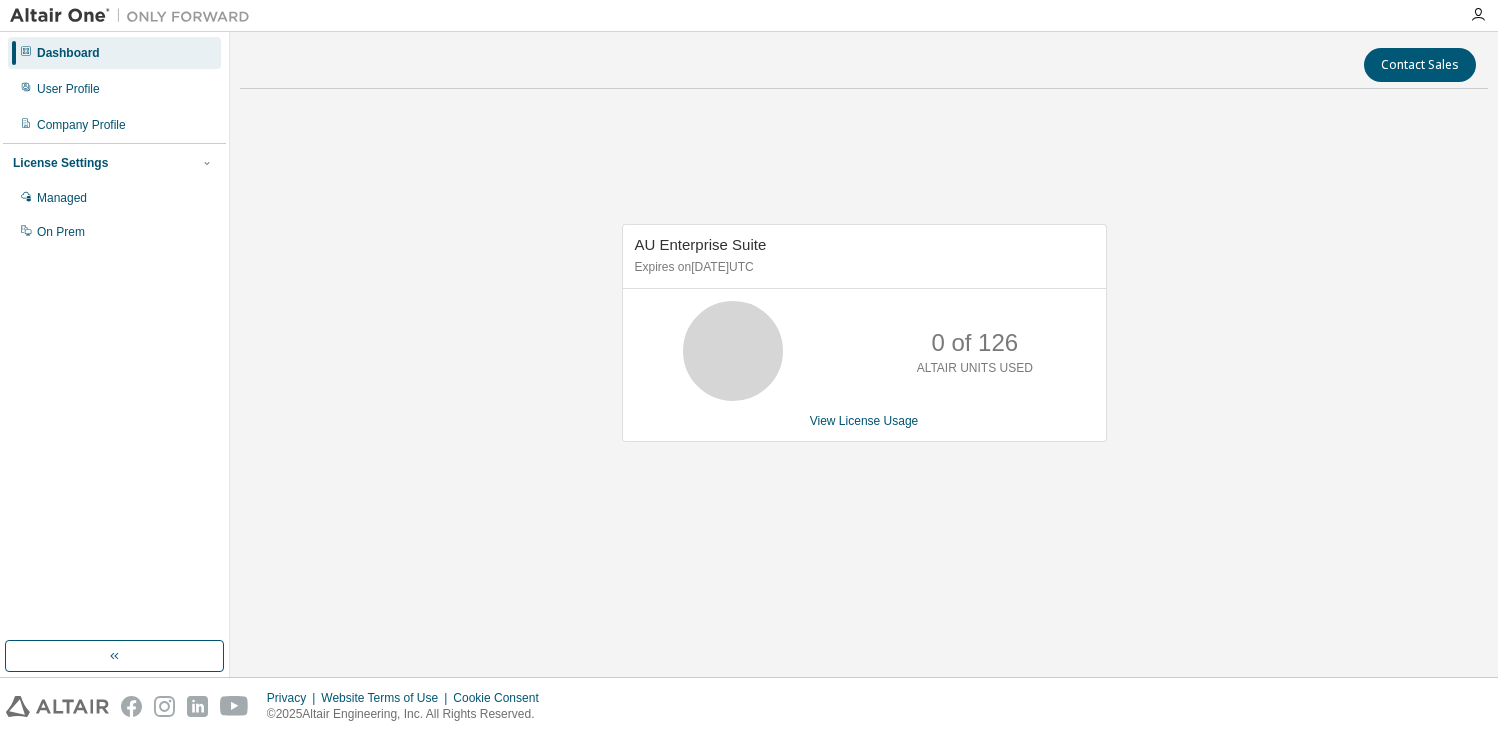 scroll, scrollTop: 0, scrollLeft: 0, axis: both 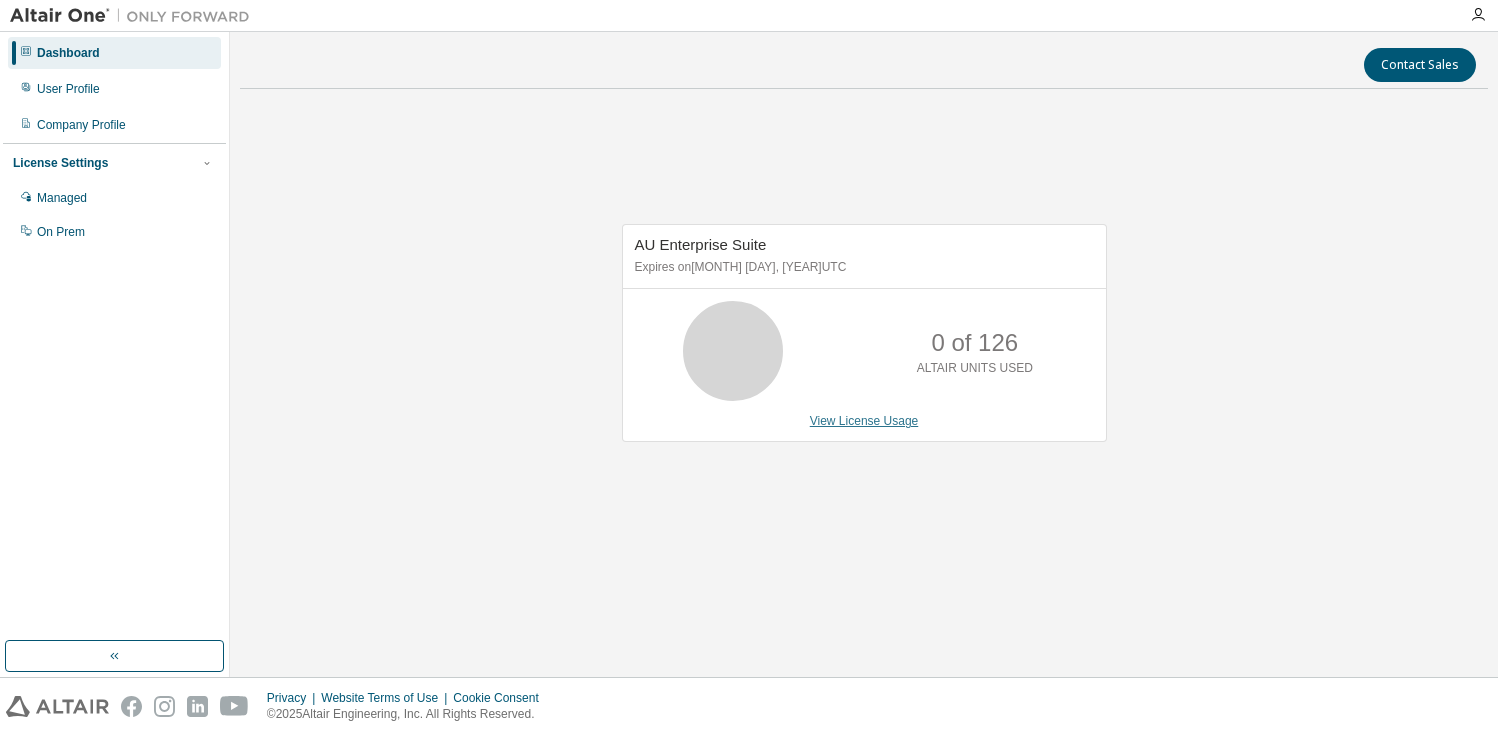 click on "View License Usage" at bounding box center [864, 421] 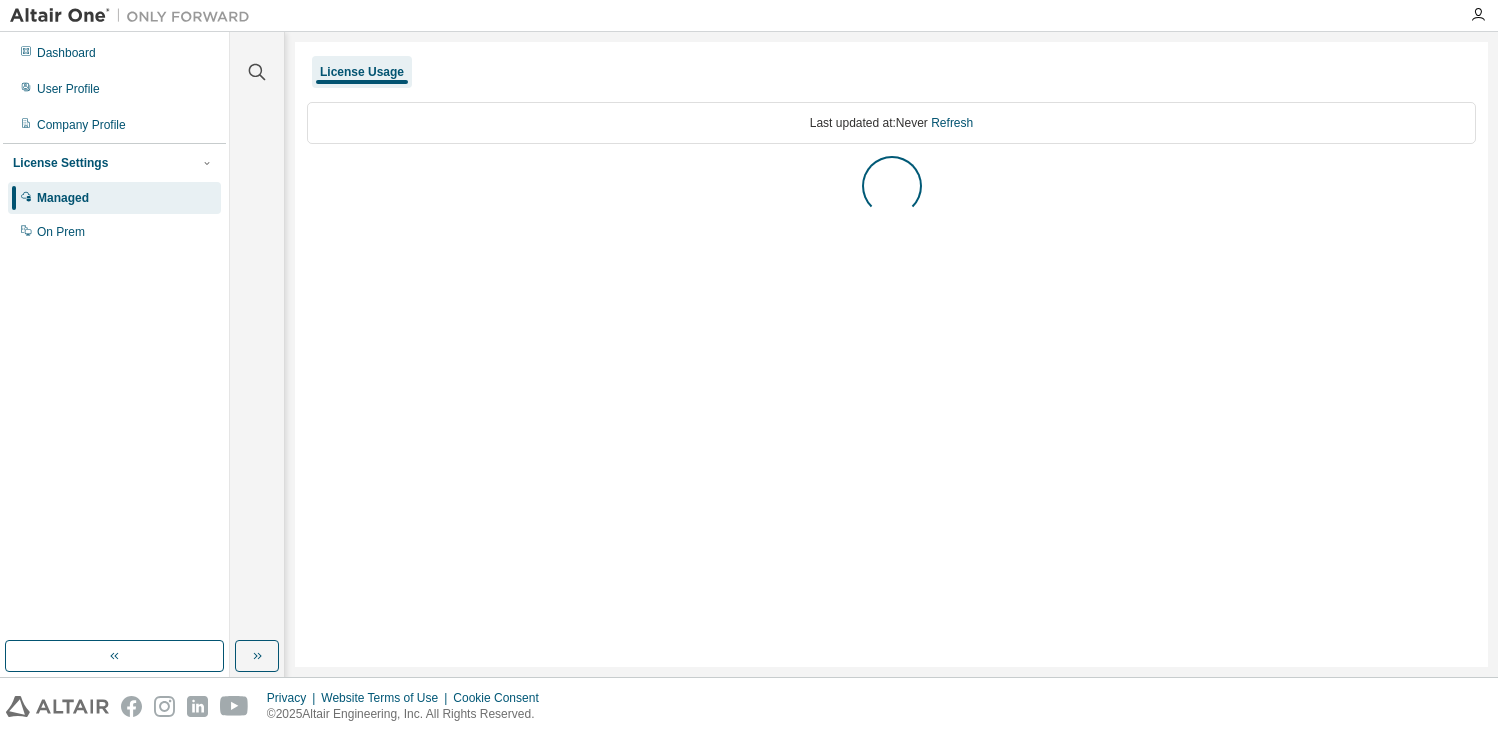 scroll, scrollTop: 0, scrollLeft: 0, axis: both 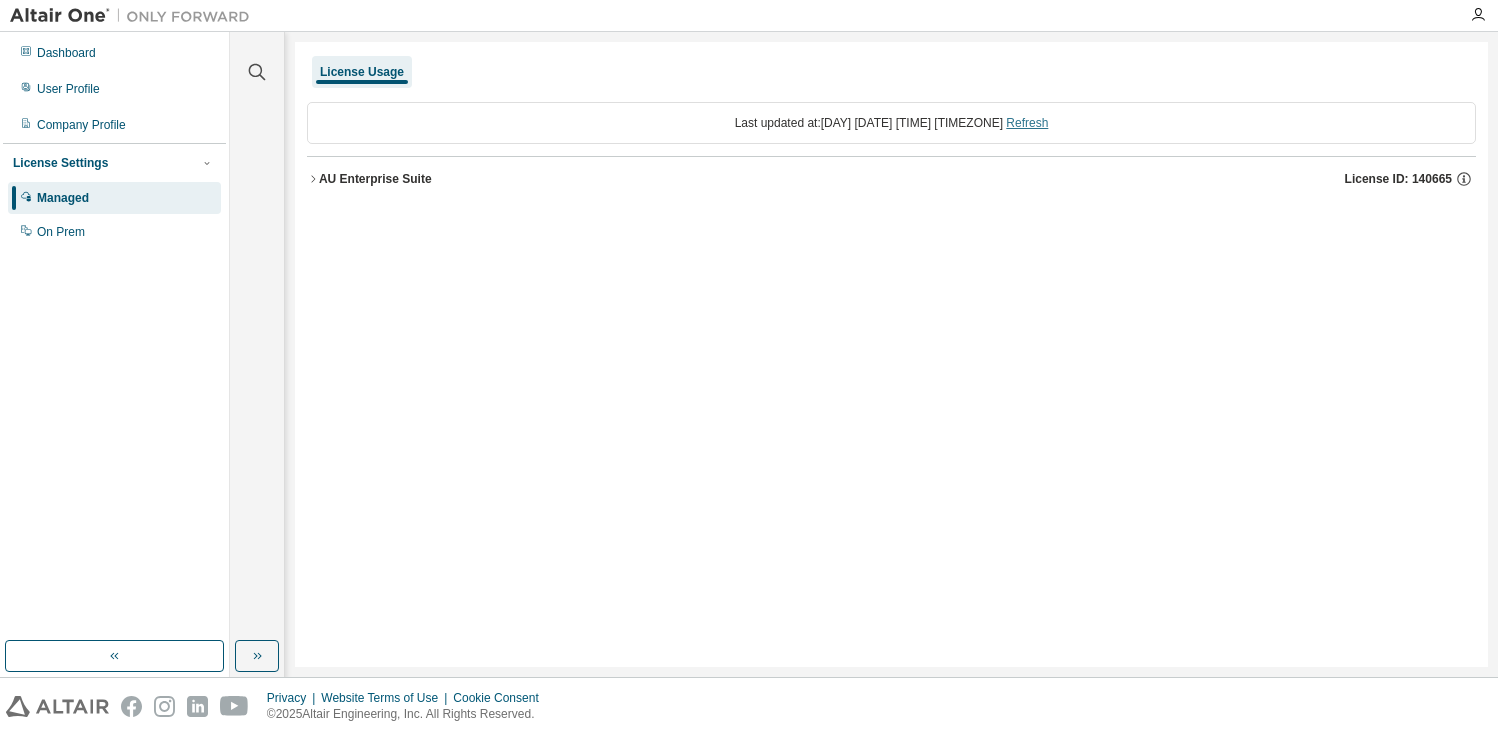 click on "Refresh" at bounding box center (1027, 123) 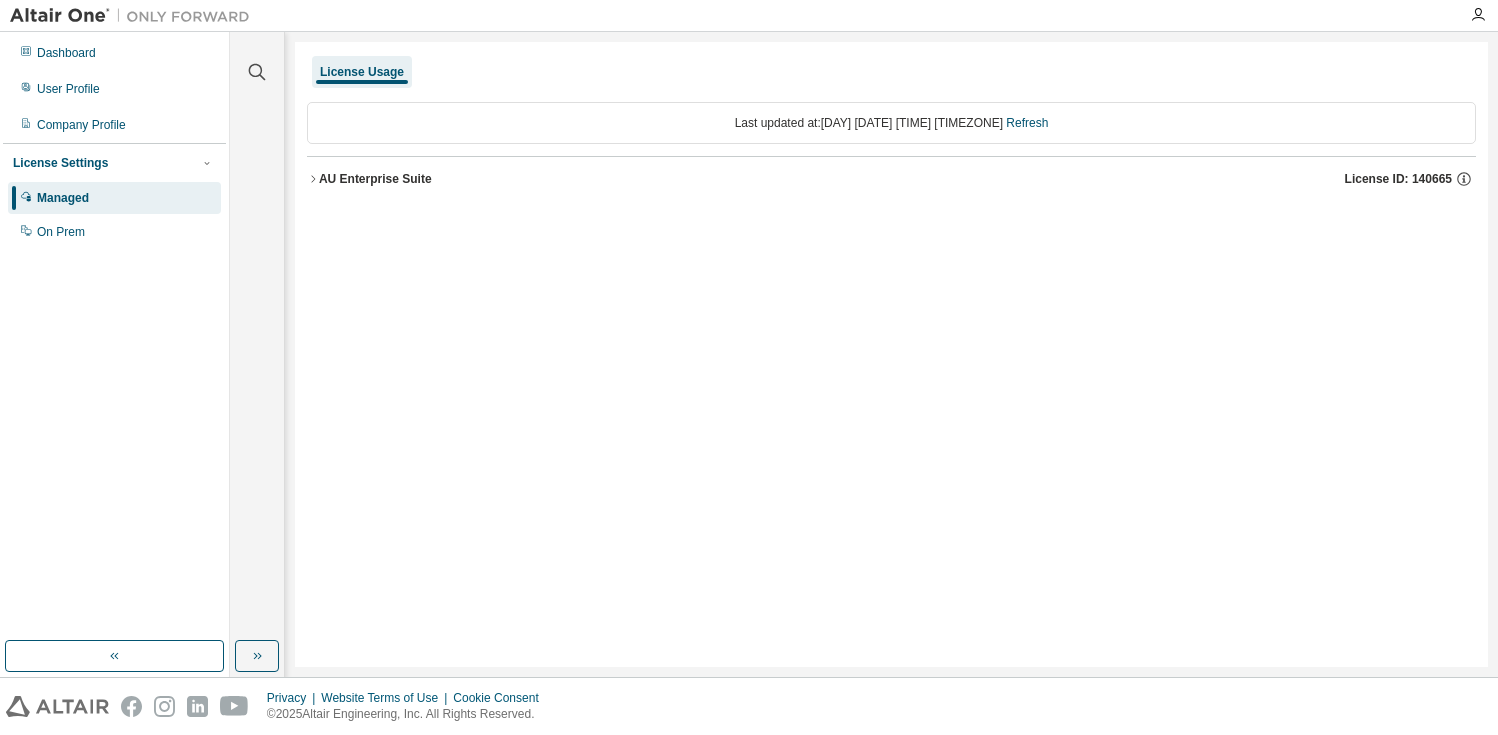 click on "License Settings" at bounding box center [60, 163] 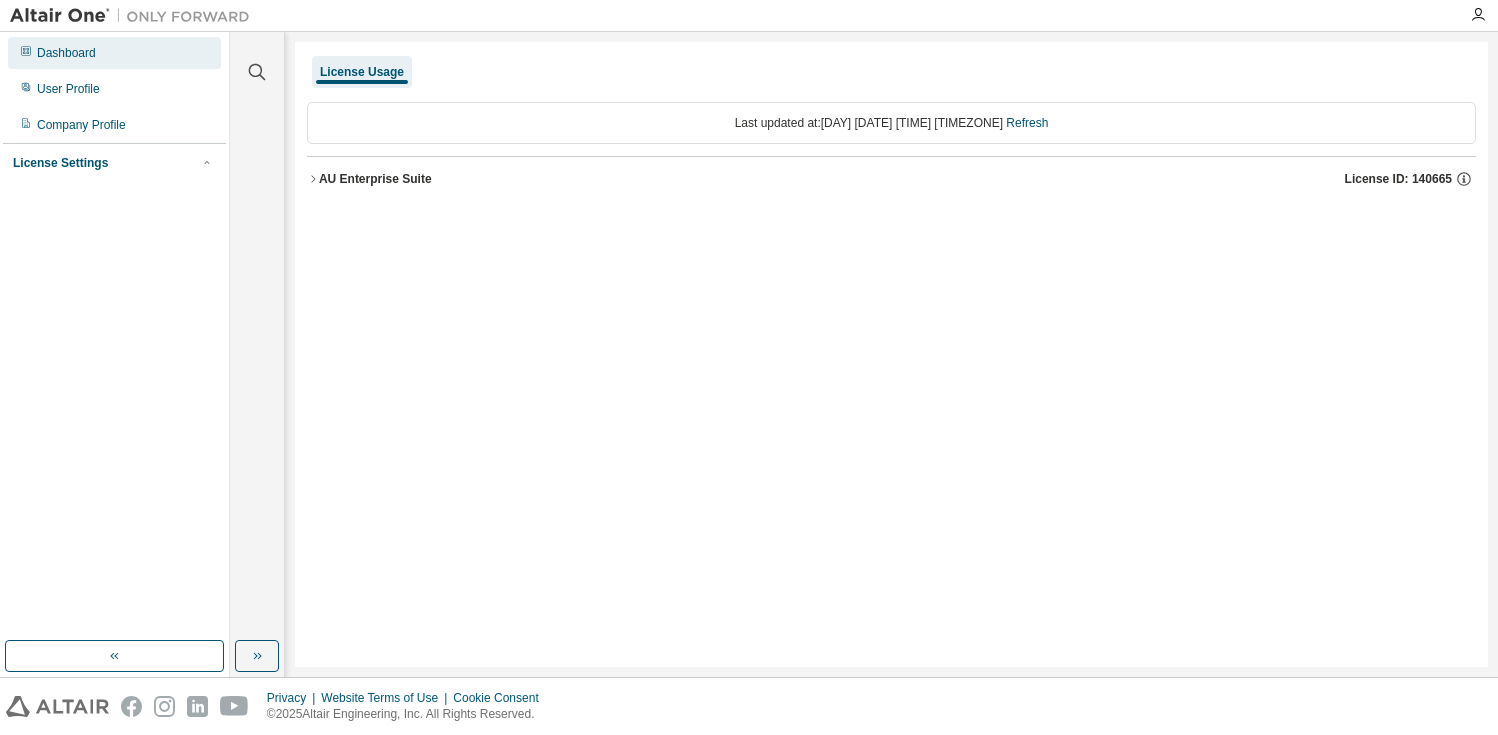 click on "Dashboard" at bounding box center (66, 53) 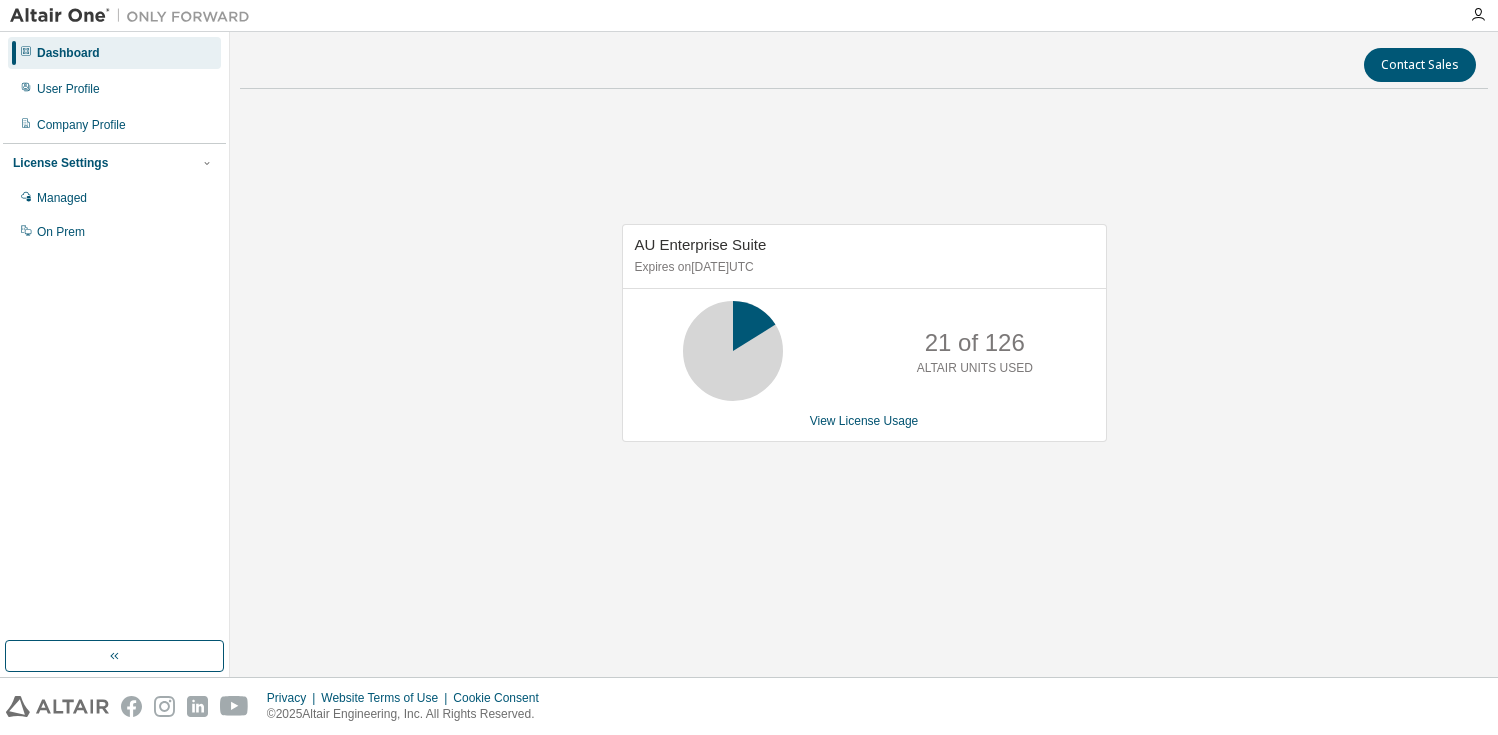 scroll, scrollTop: 0, scrollLeft: 0, axis: both 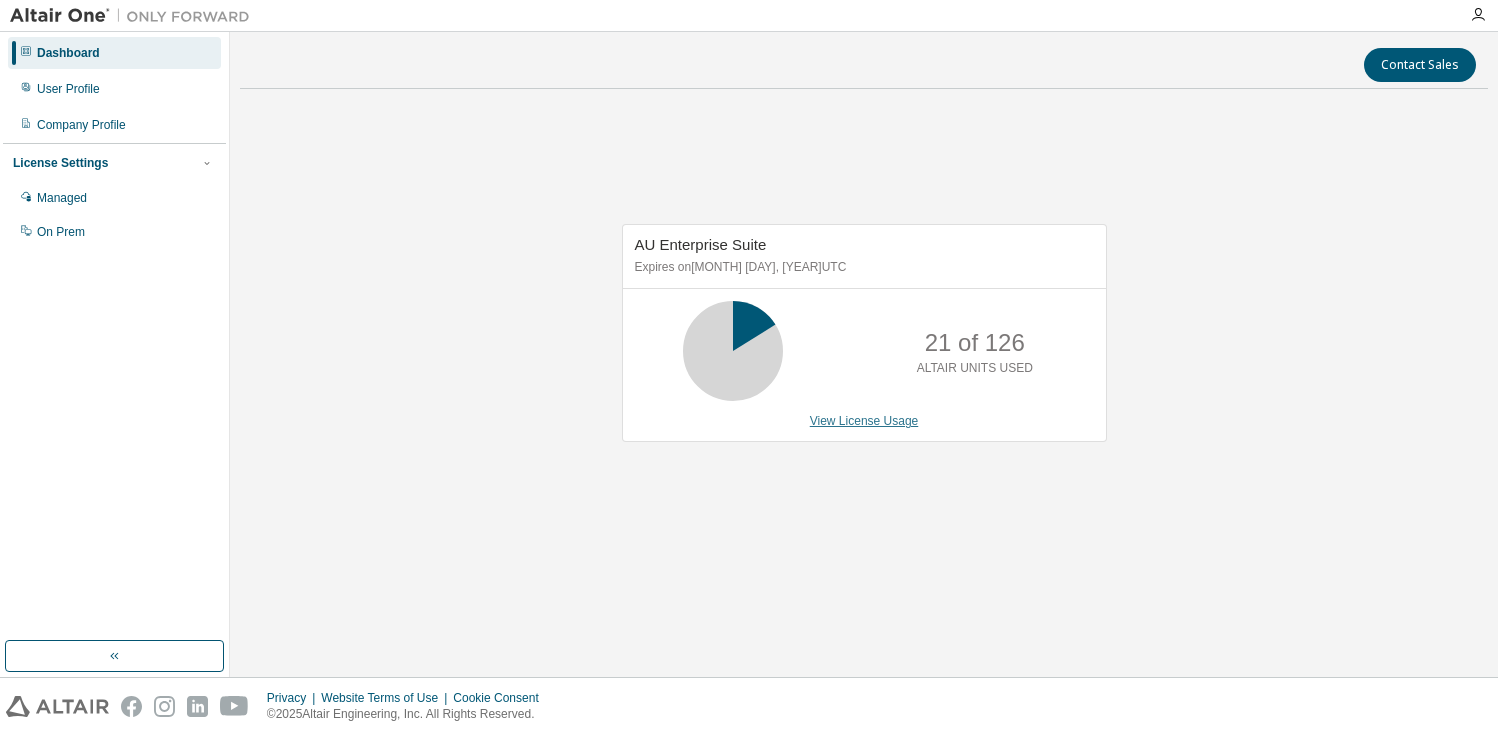 click on "View License Usage" at bounding box center [864, 421] 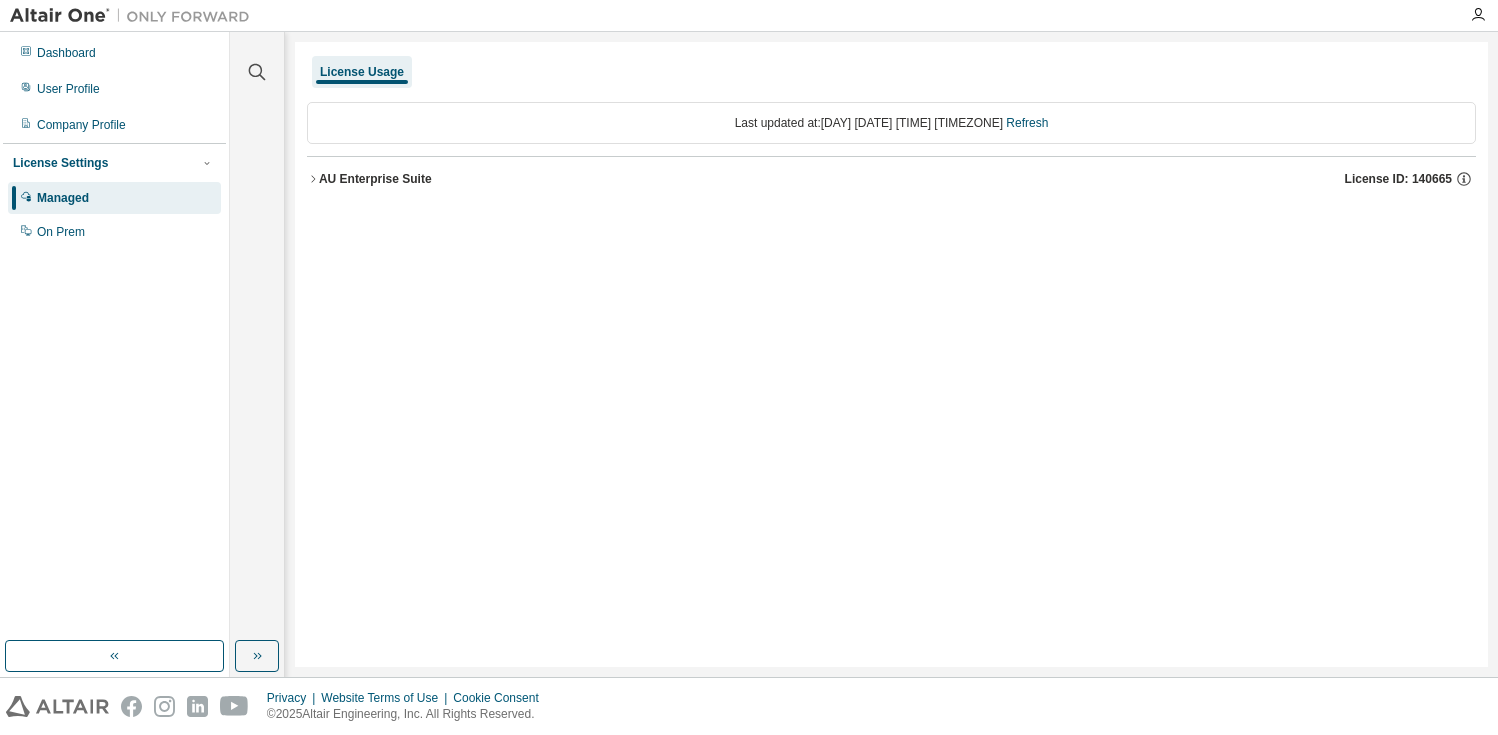 click on "AU Enterprise Suite License ID: 140665" at bounding box center (897, 179) 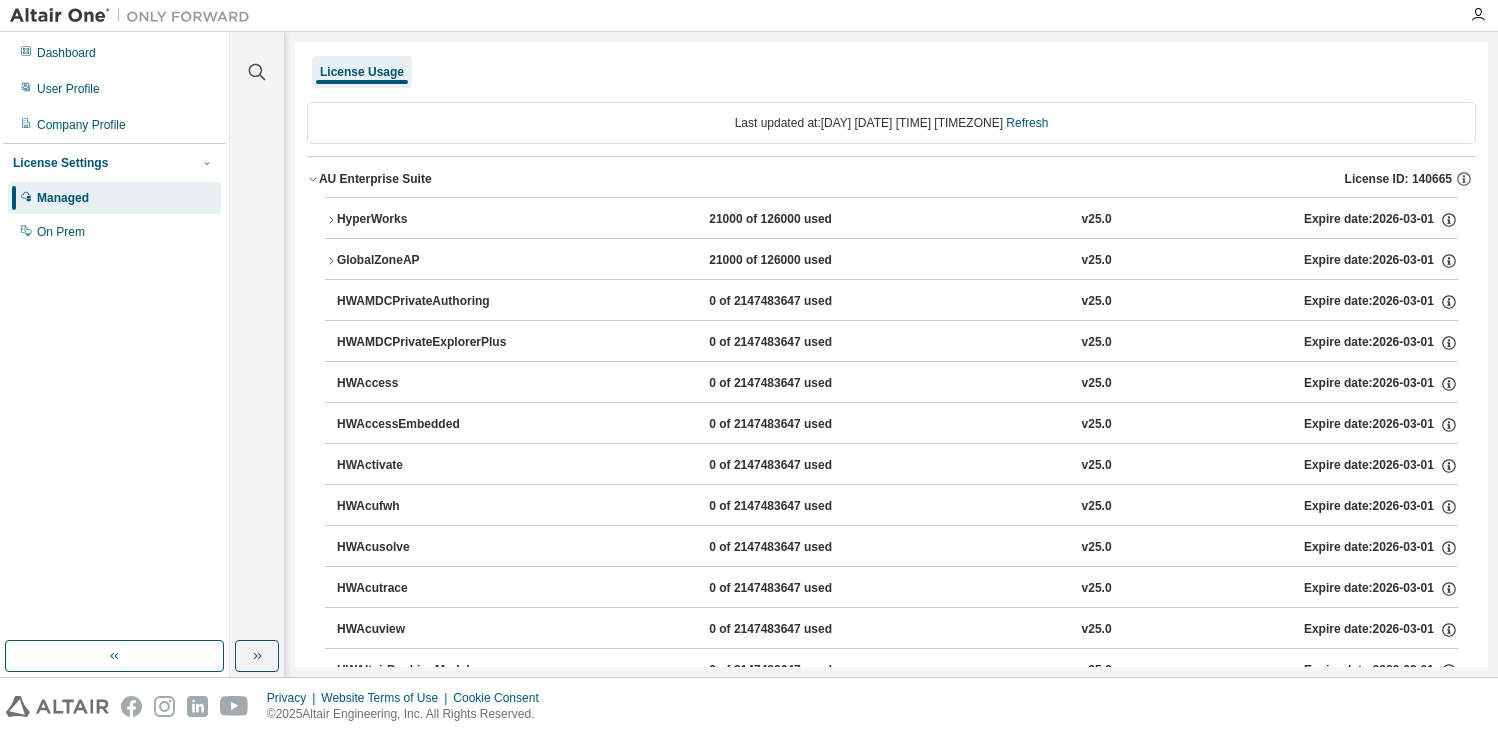 click on "HyperWorks 21000 of 126000 used v25.0 Expire date:  2026-03-01" at bounding box center (891, 220) 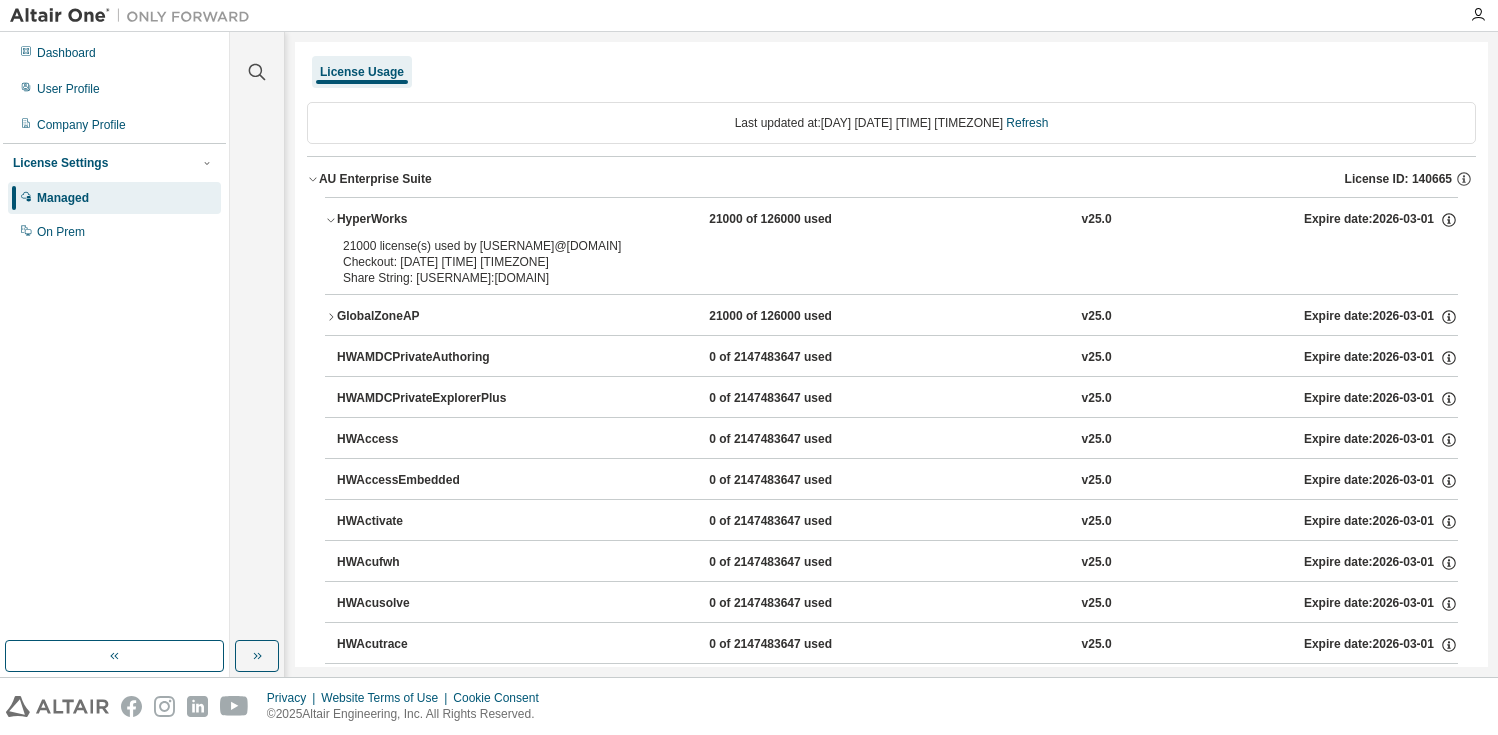 click on "HyperWorks 21000 of 126000 used v25.0 Expire date:  2026-03-01" at bounding box center (891, 220) 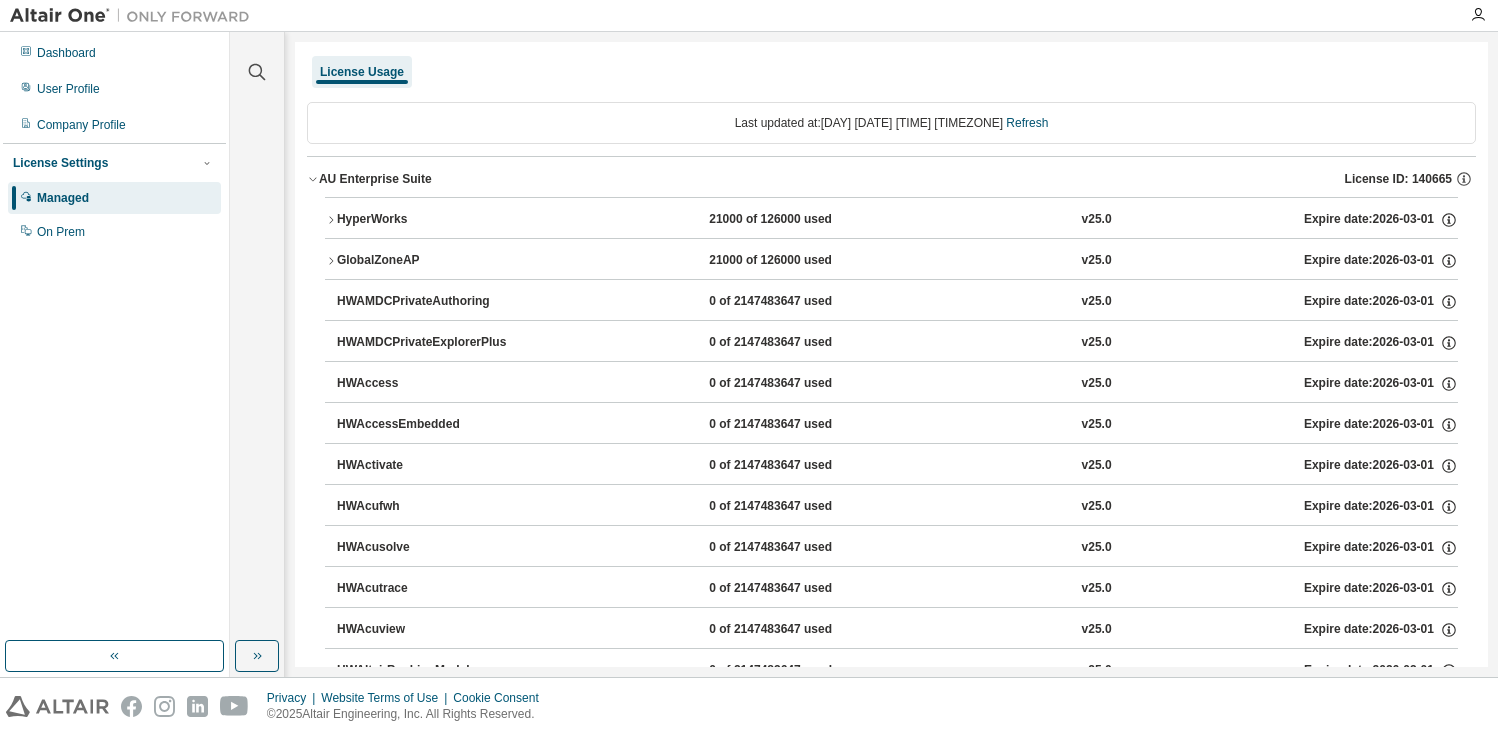 click on "GlobalZoneAP" at bounding box center (427, 261) 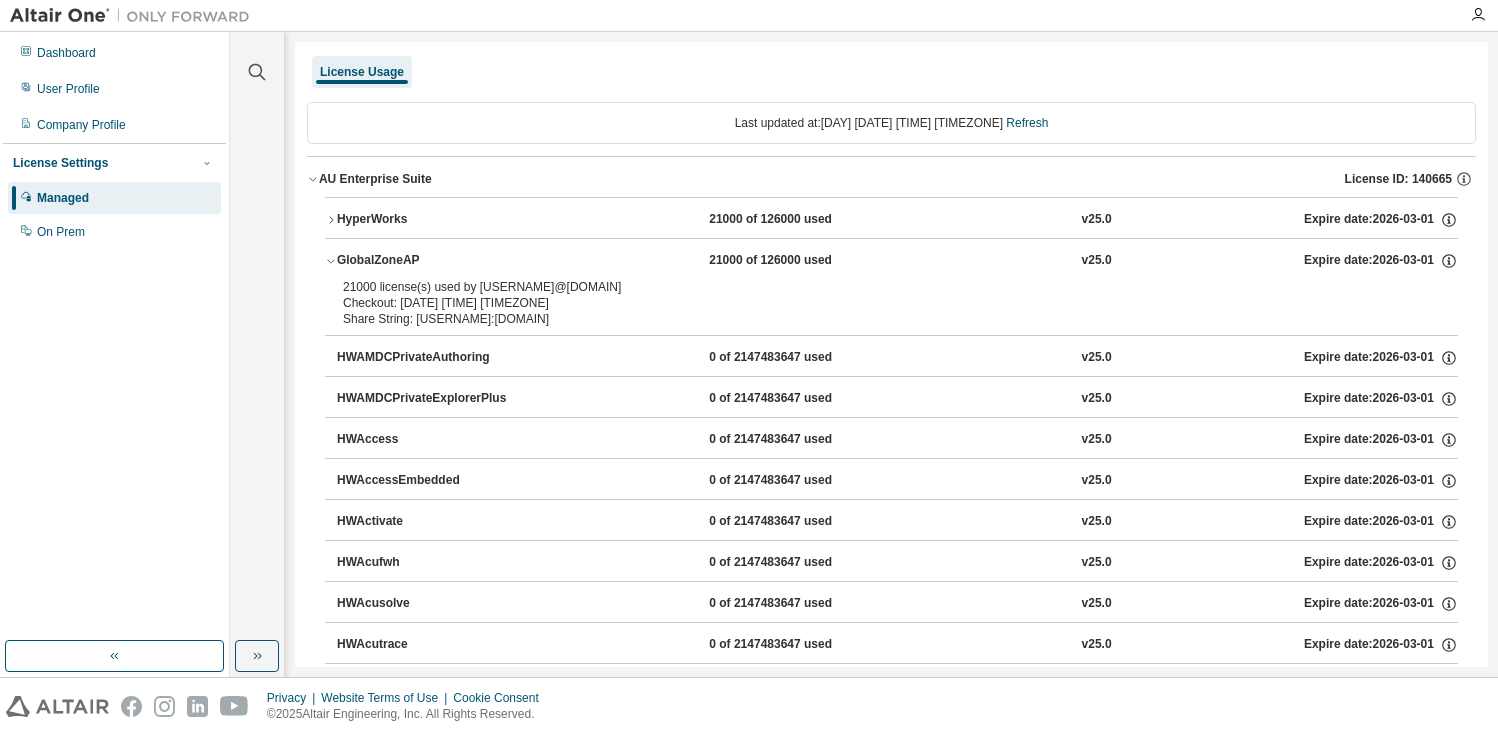 click on "GlobalZoneAP" at bounding box center [427, 261] 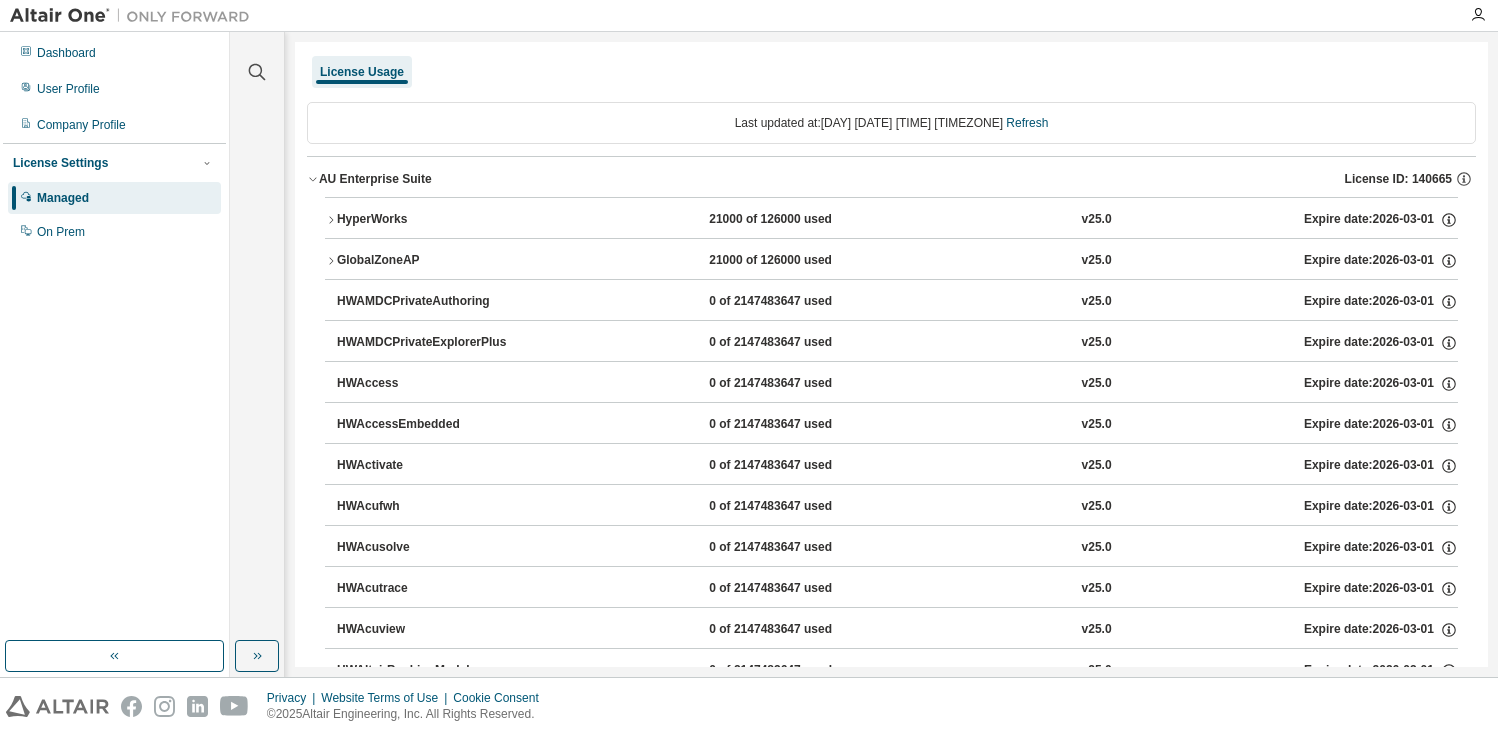 click on "HWAMDCPrivateAuthoring 0 of 2147483647 used v25.0 Expire date:  2026-03-01" at bounding box center [897, 302] 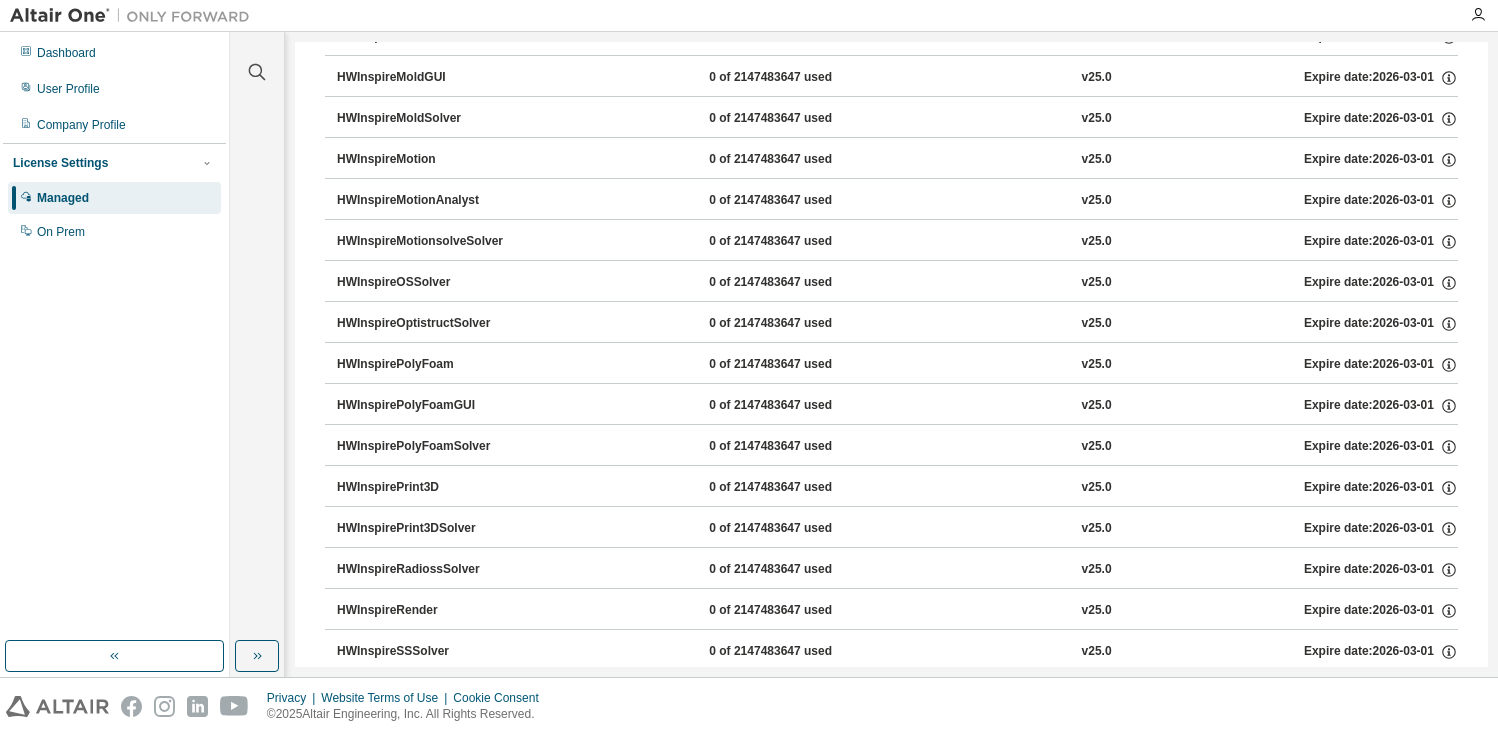 scroll, scrollTop: 6600, scrollLeft: 0, axis: vertical 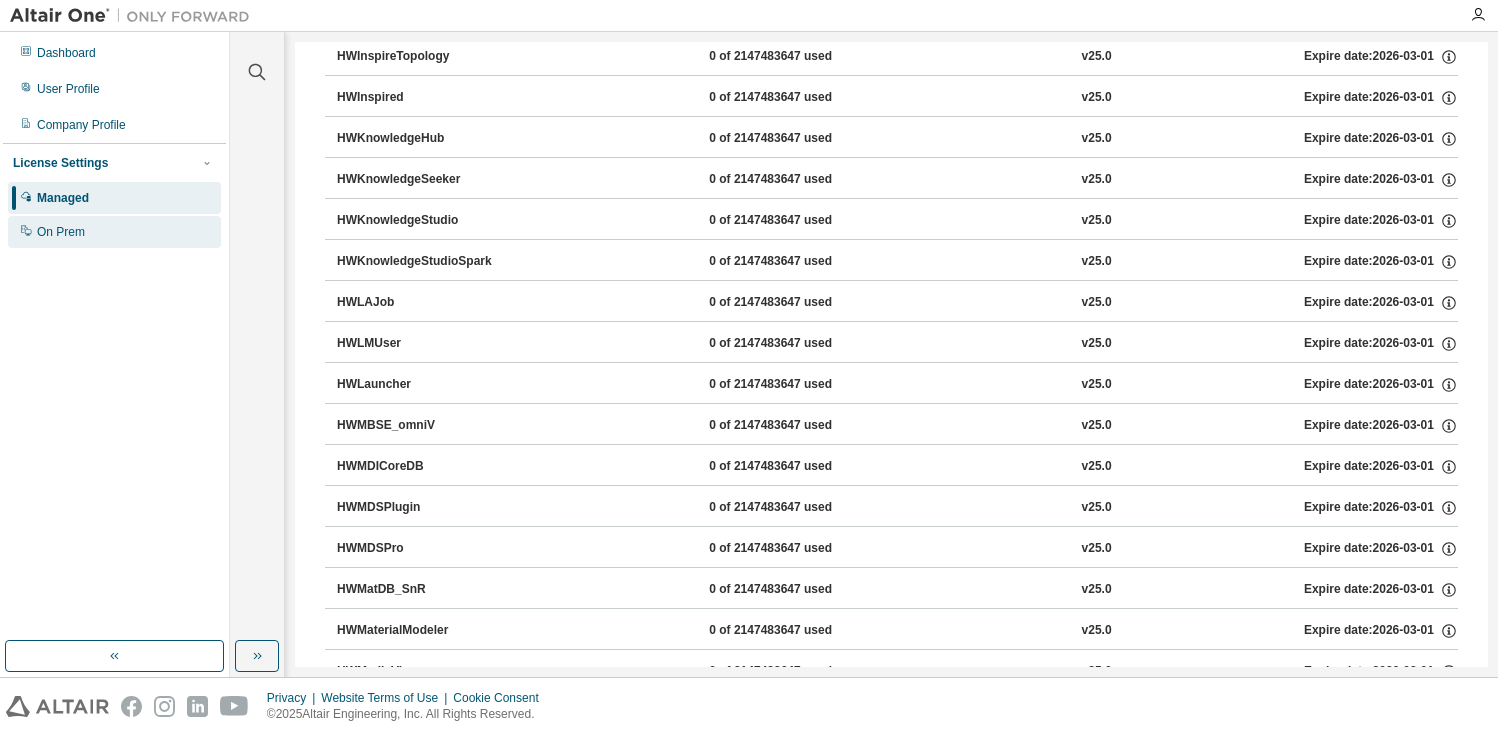 click on "On Prem" at bounding box center (114, 232) 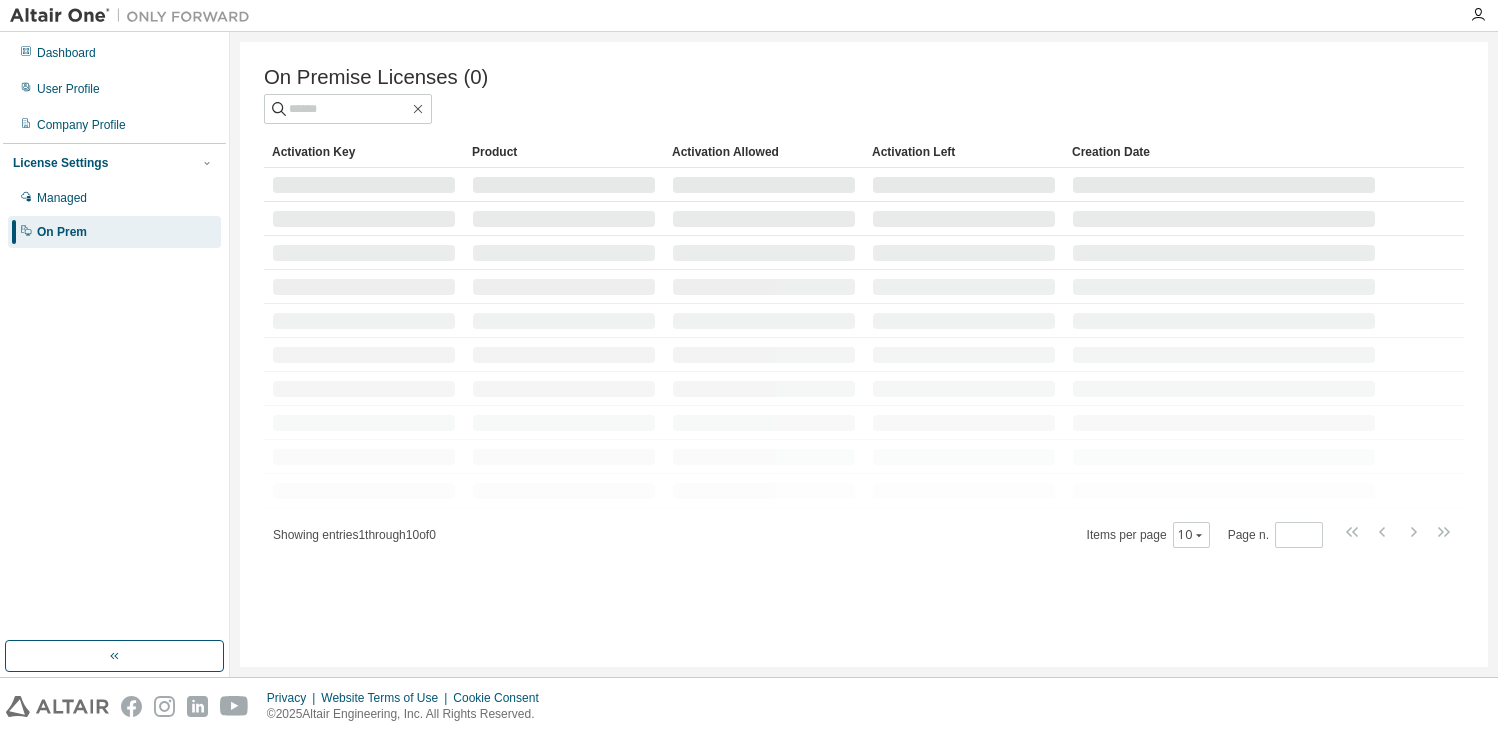 scroll, scrollTop: 0, scrollLeft: 0, axis: both 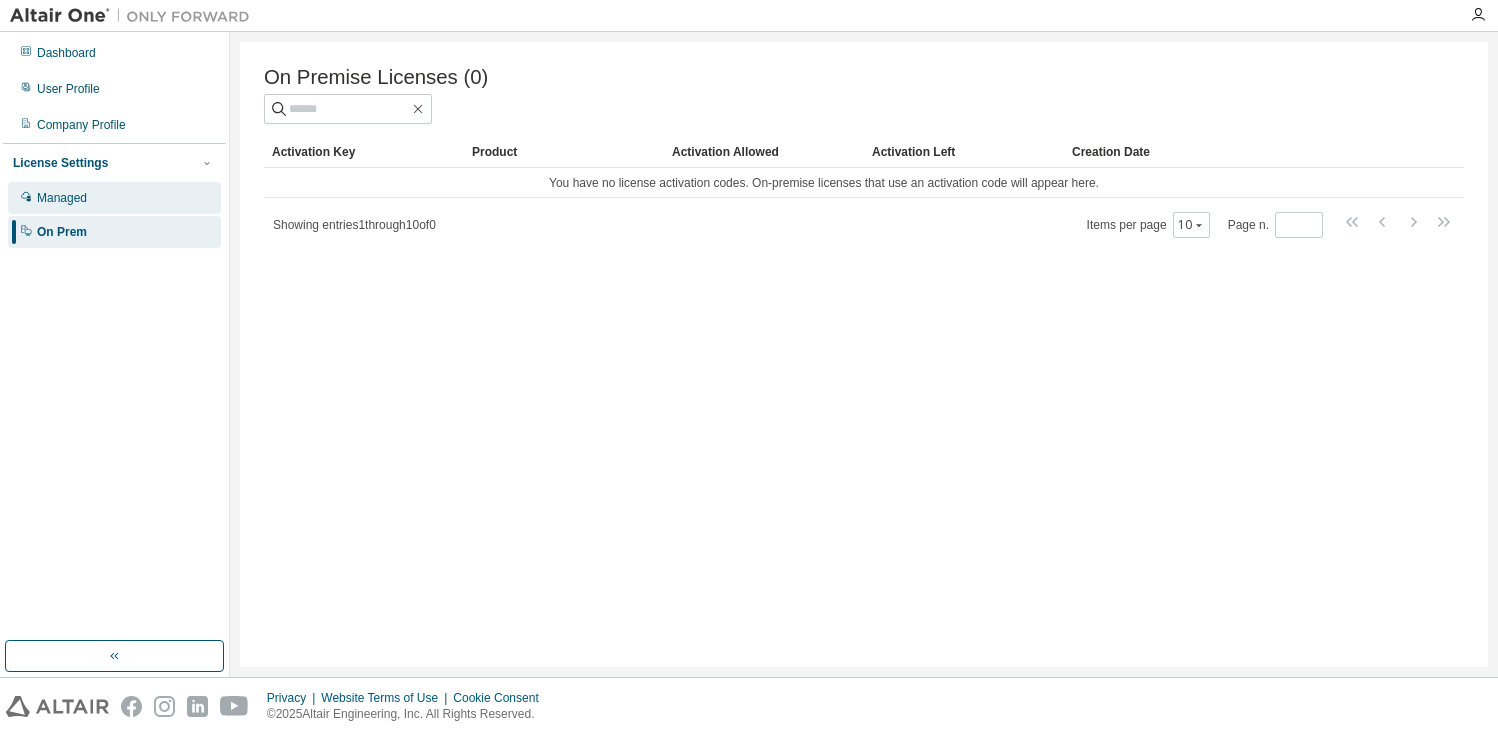 click on "Managed" at bounding box center [114, 198] 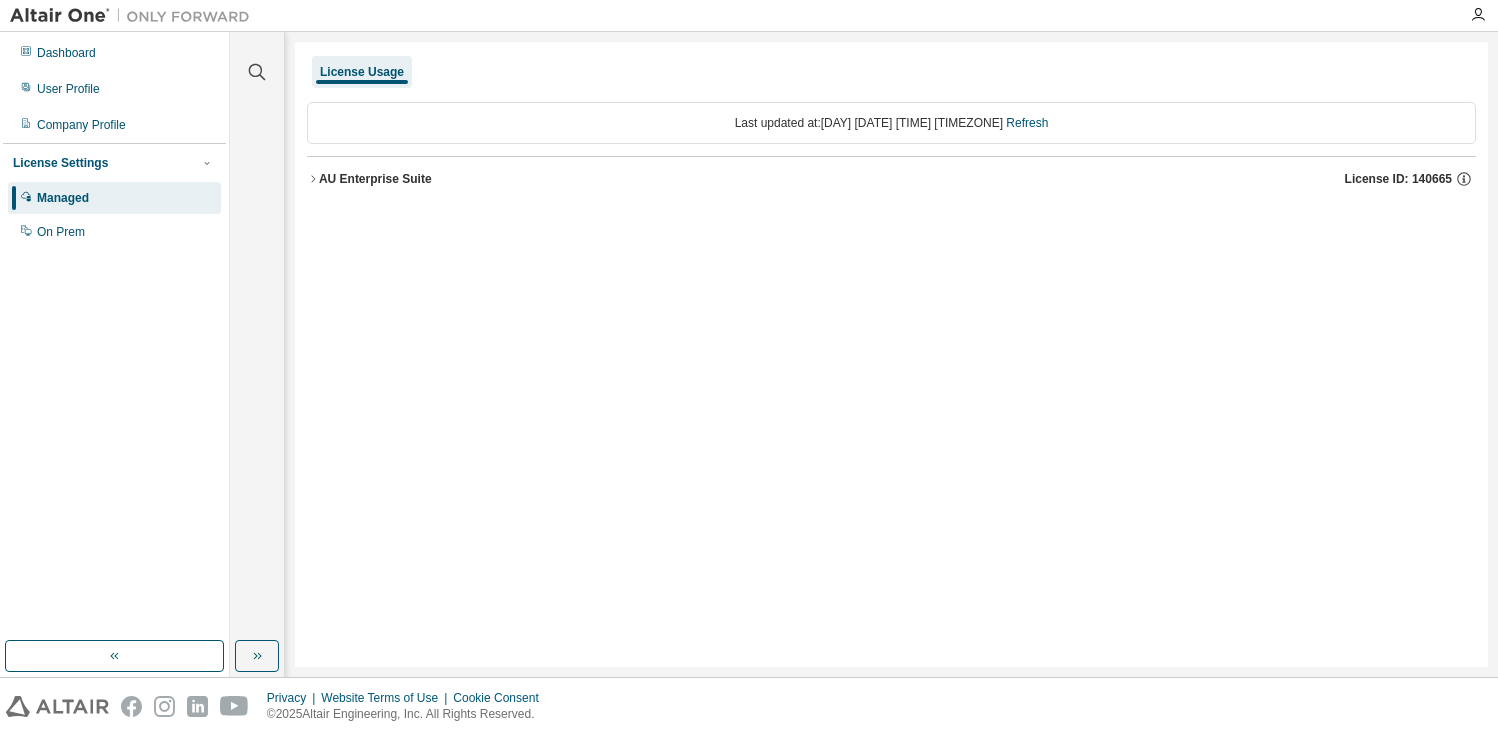 click on "AU Enterprise Suite" at bounding box center (375, 179) 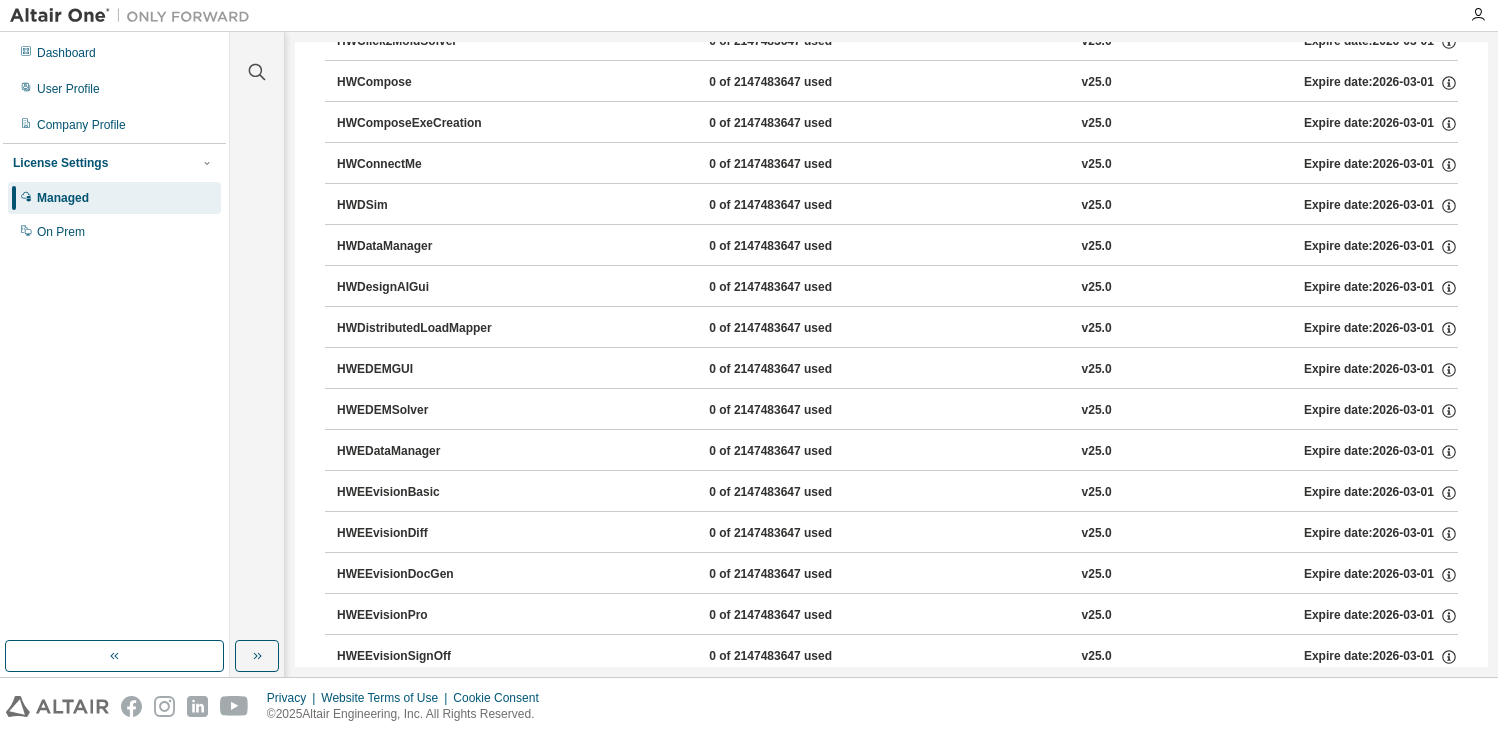 scroll, scrollTop: 1900, scrollLeft: 0, axis: vertical 